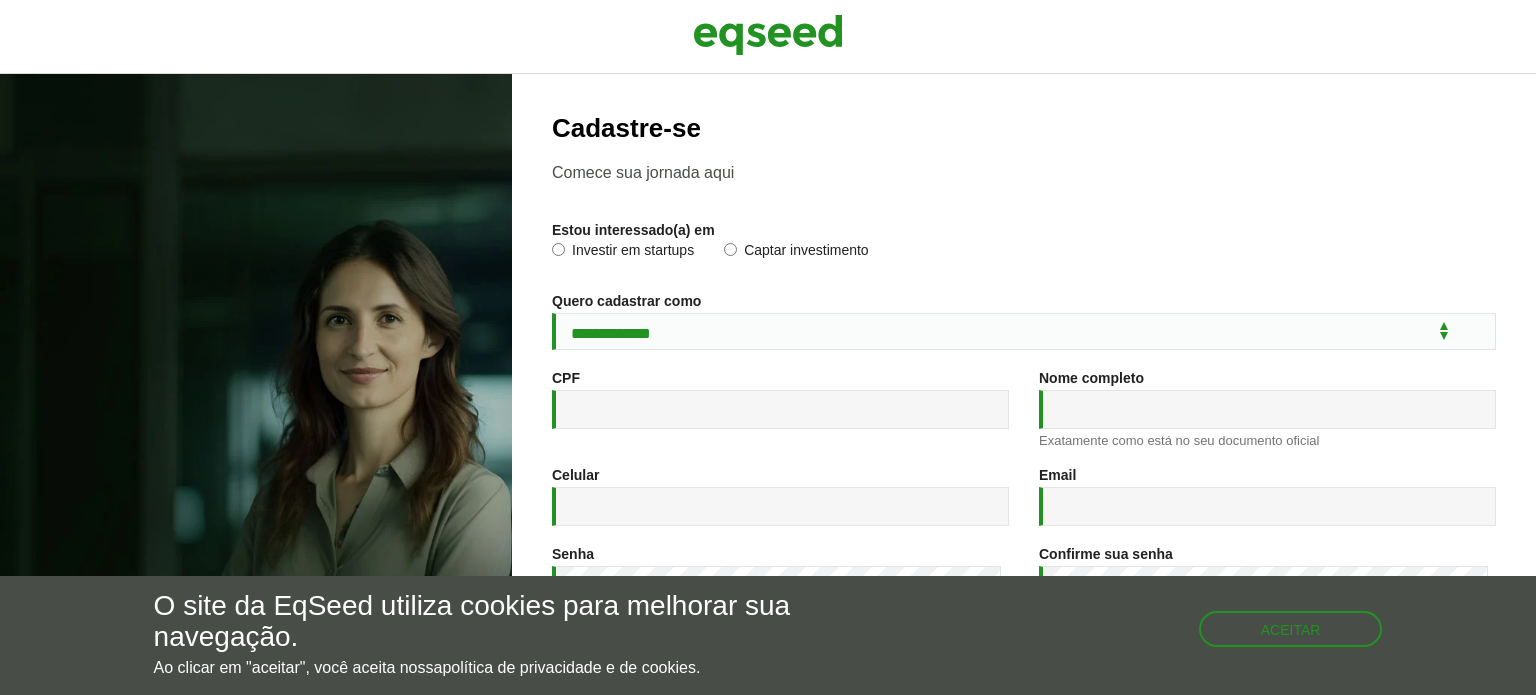 scroll, scrollTop: 0, scrollLeft: 0, axis: both 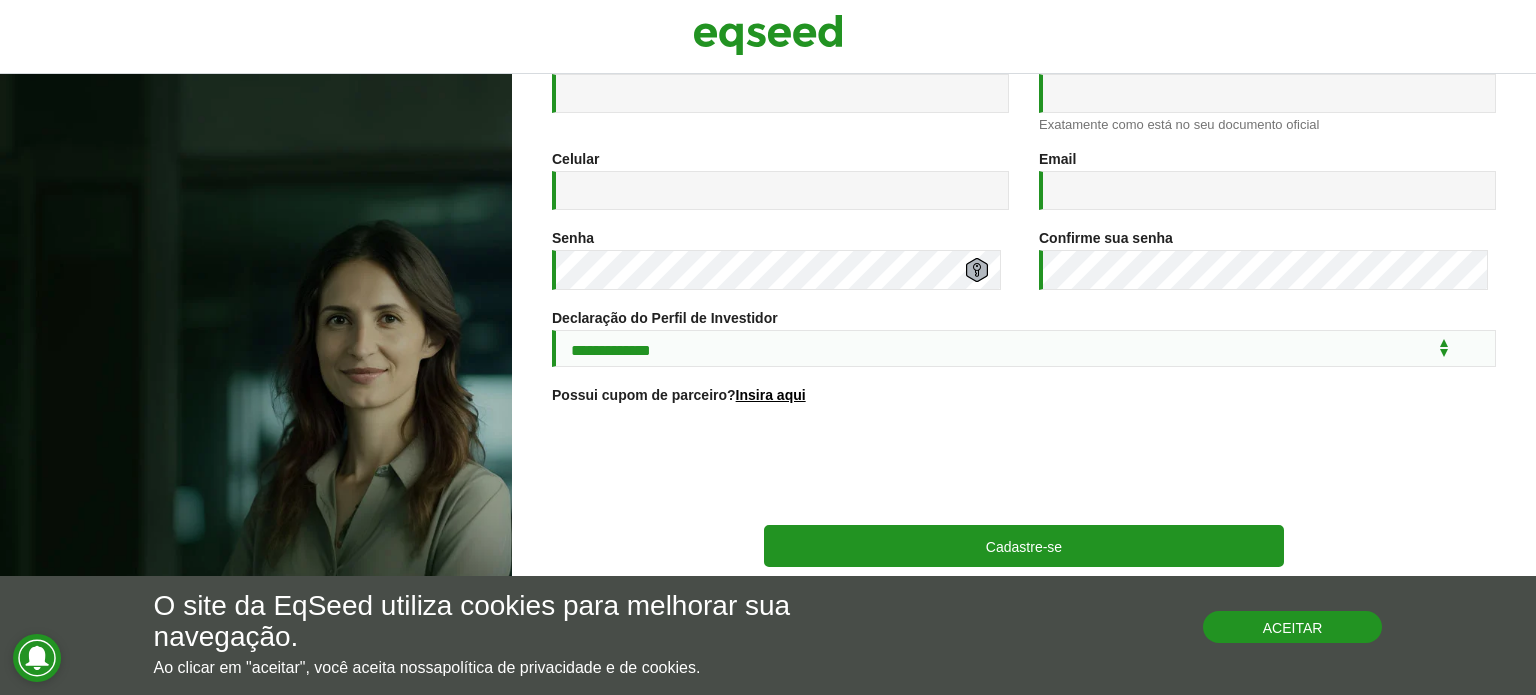 click on "Aceitar" at bounding box center (1293, 627) 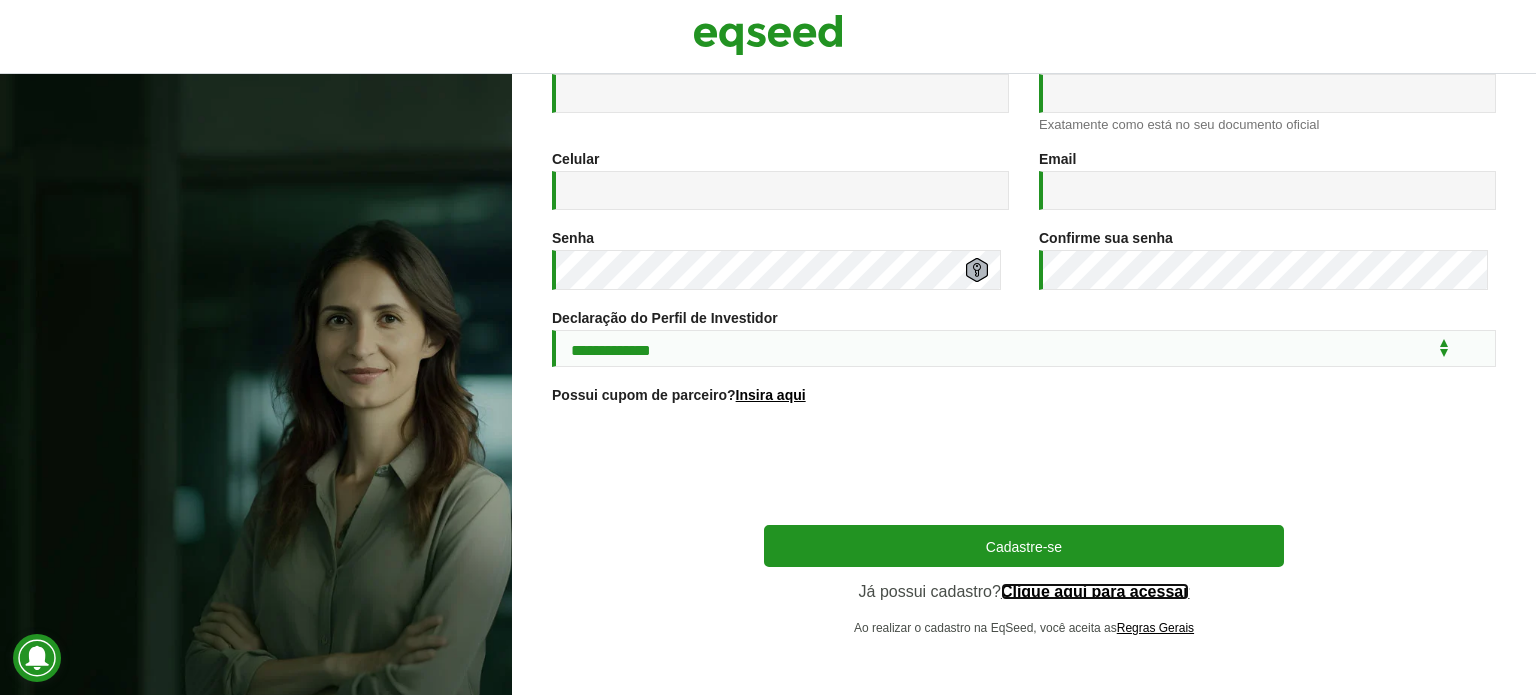 click on "Clique aqui para acessar" at bounding box center (1095, 592) 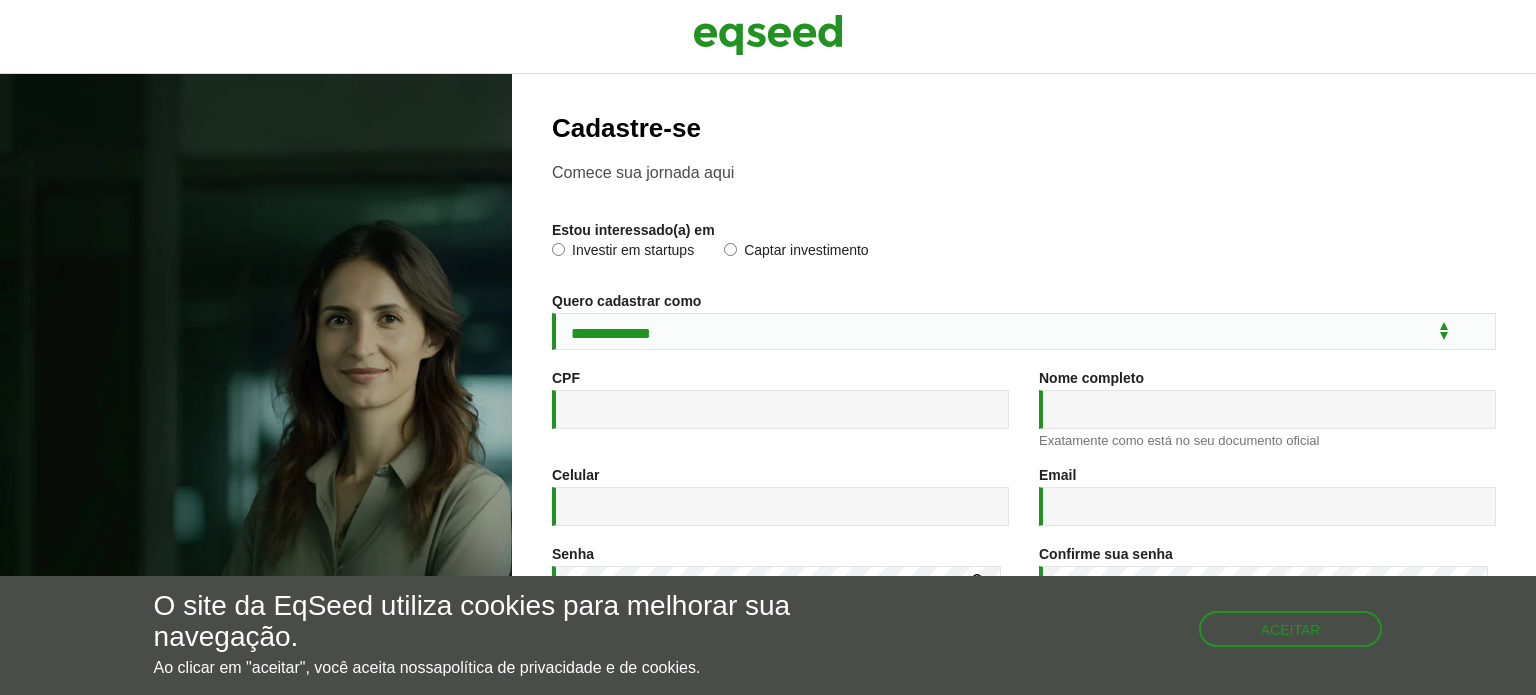 scroll, scrollTop: 0, scrollLeft: 0, axis: both 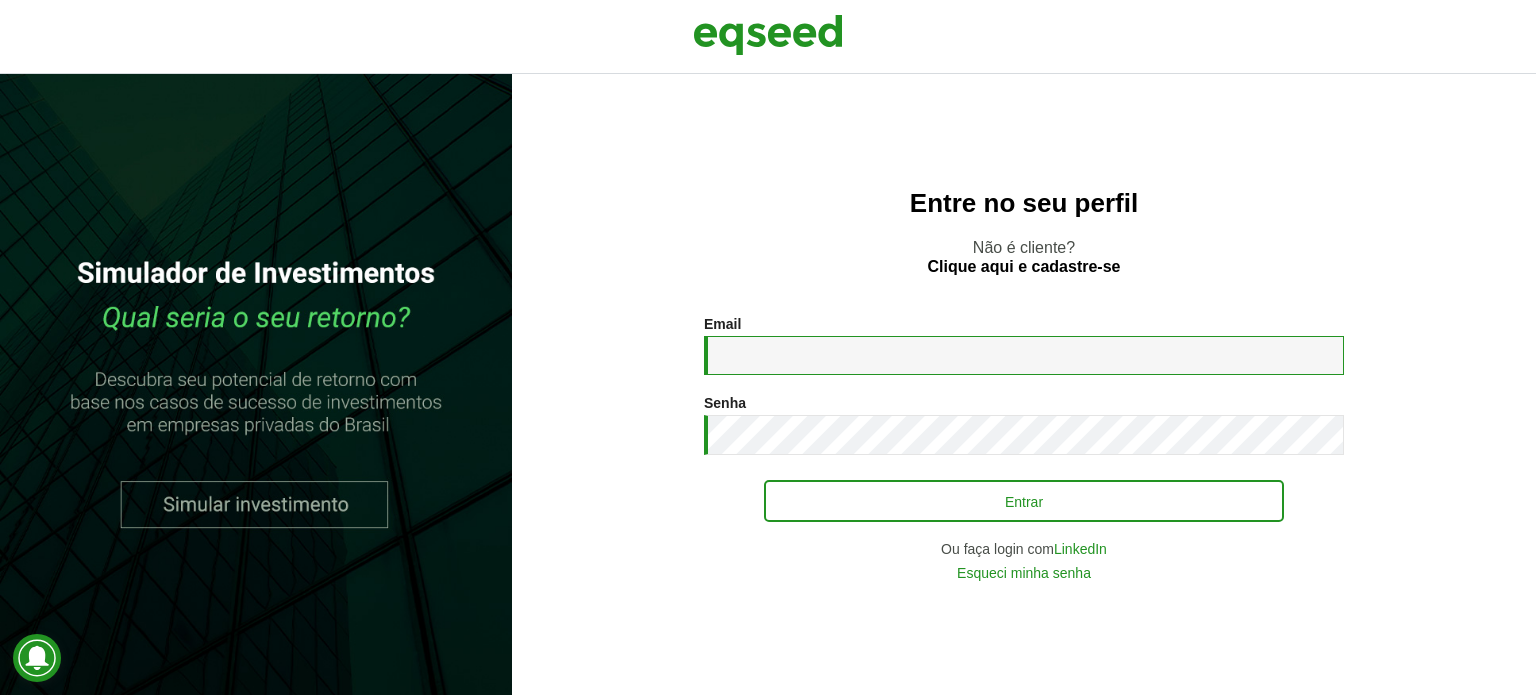 type on "**********" 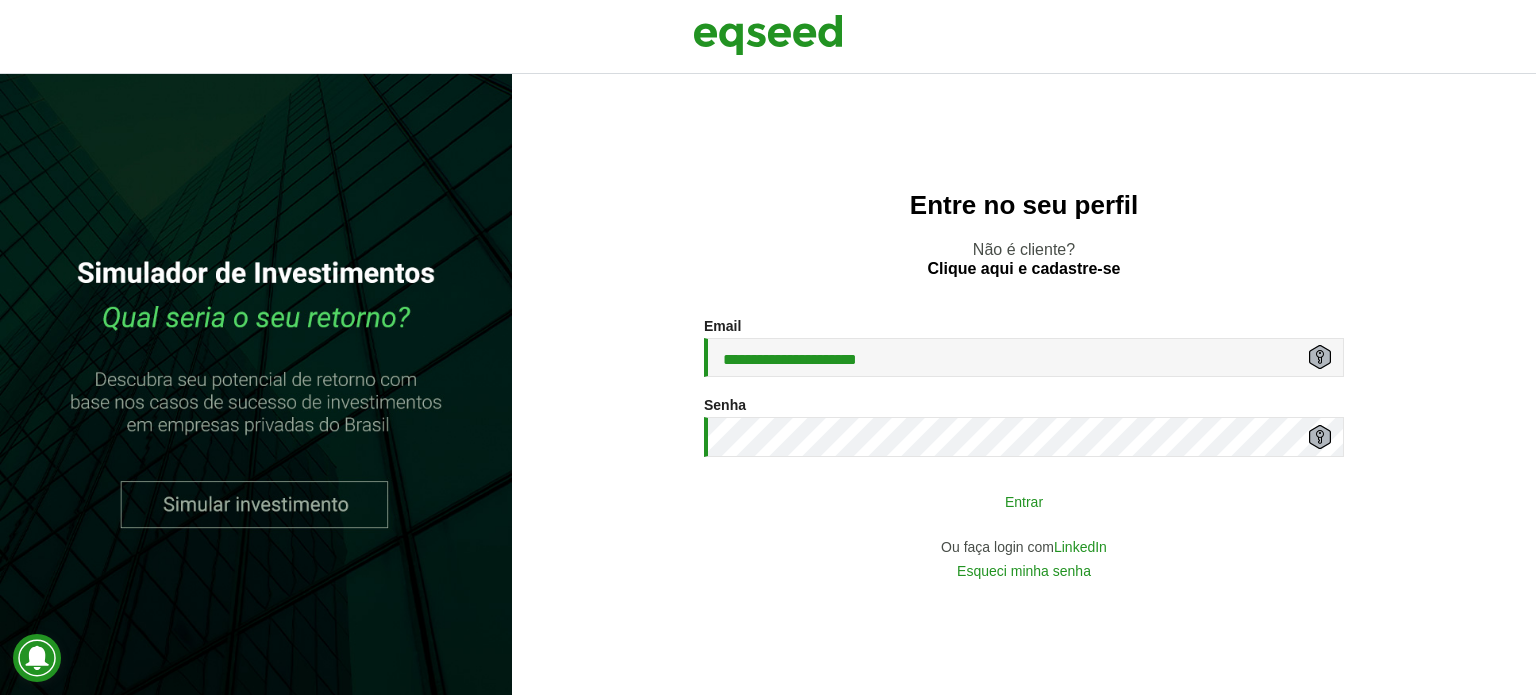 click on "Entrar" at bounding box center [1024, 501] 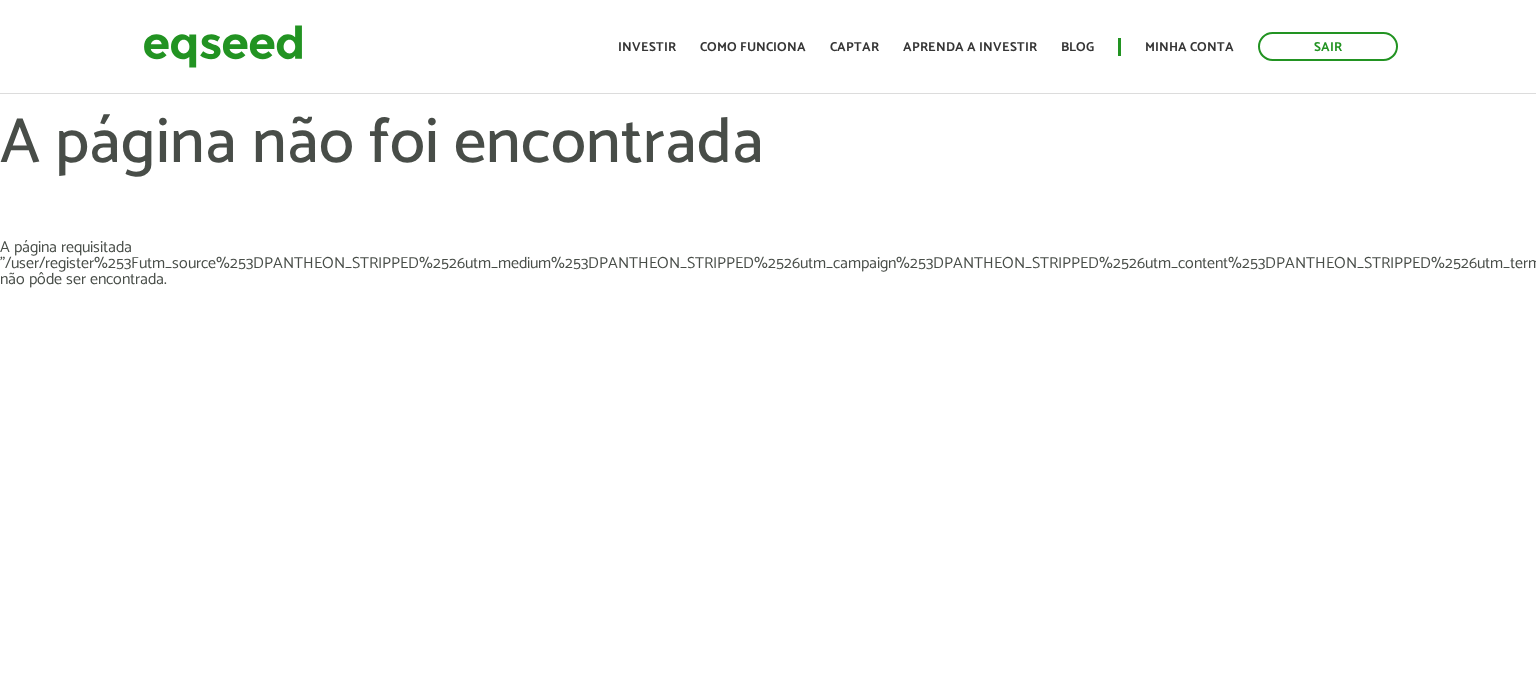 scroll, scrollTop: 0, scrollLeft: 0, axis: both 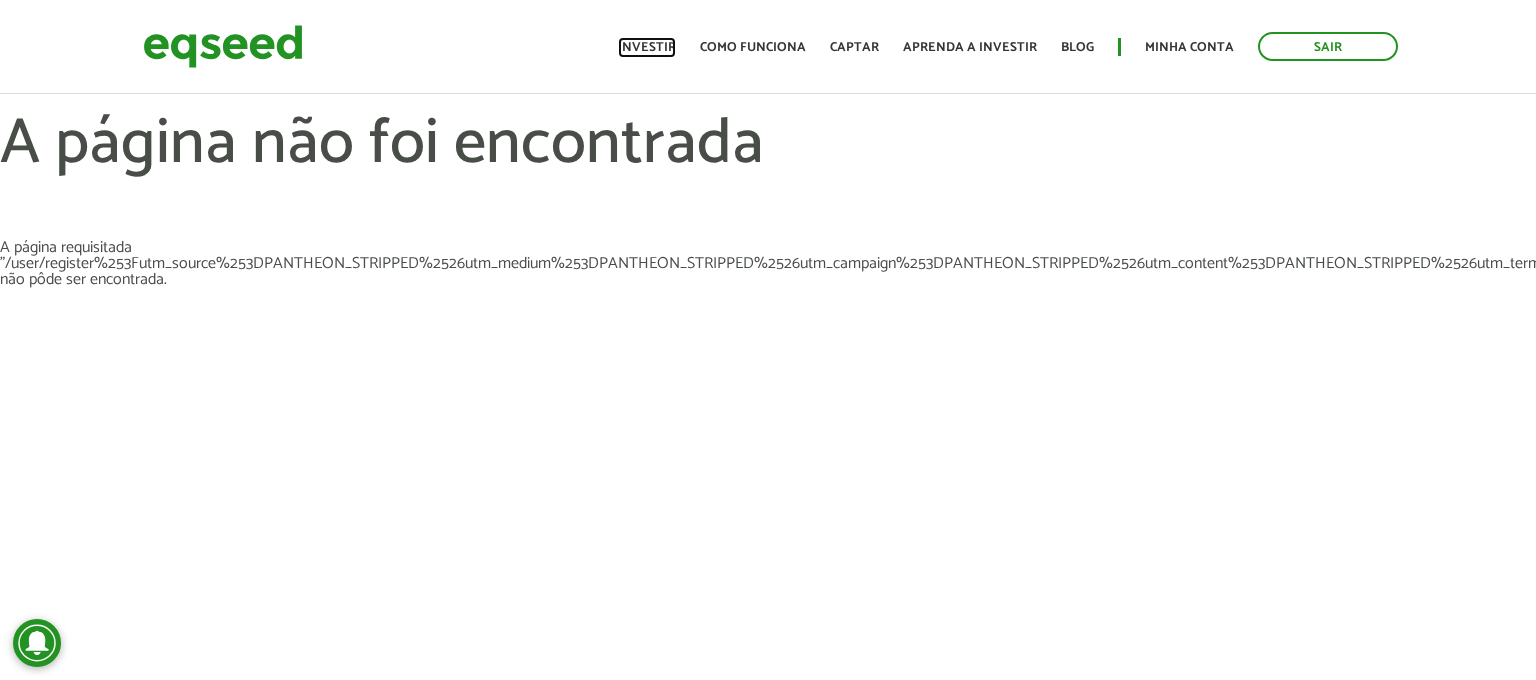 drag, startPoint x: 658, startPoint y: 39, endPoint x: 826, endPoint y: 45, distance: 168.1071 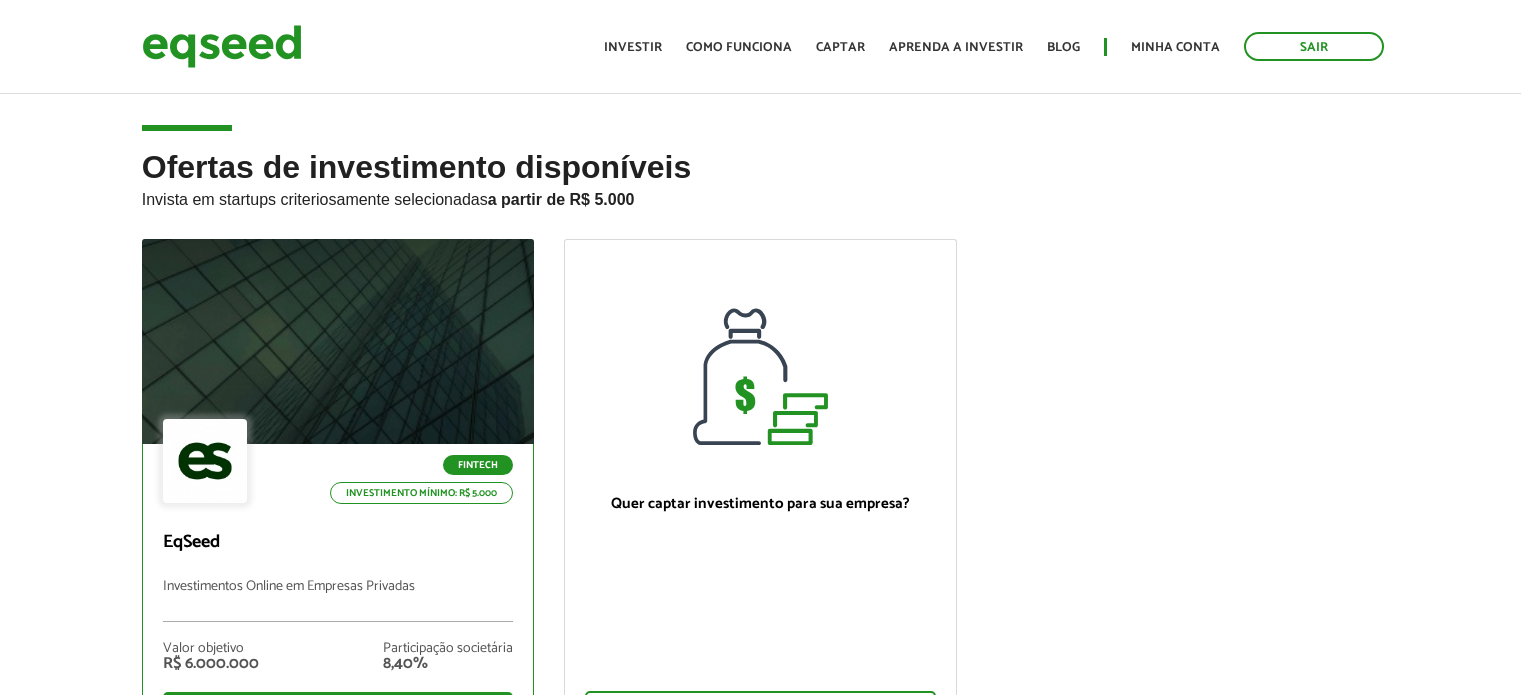 scroll, scrollTop: 0, scrollLeft: 0, axis: both 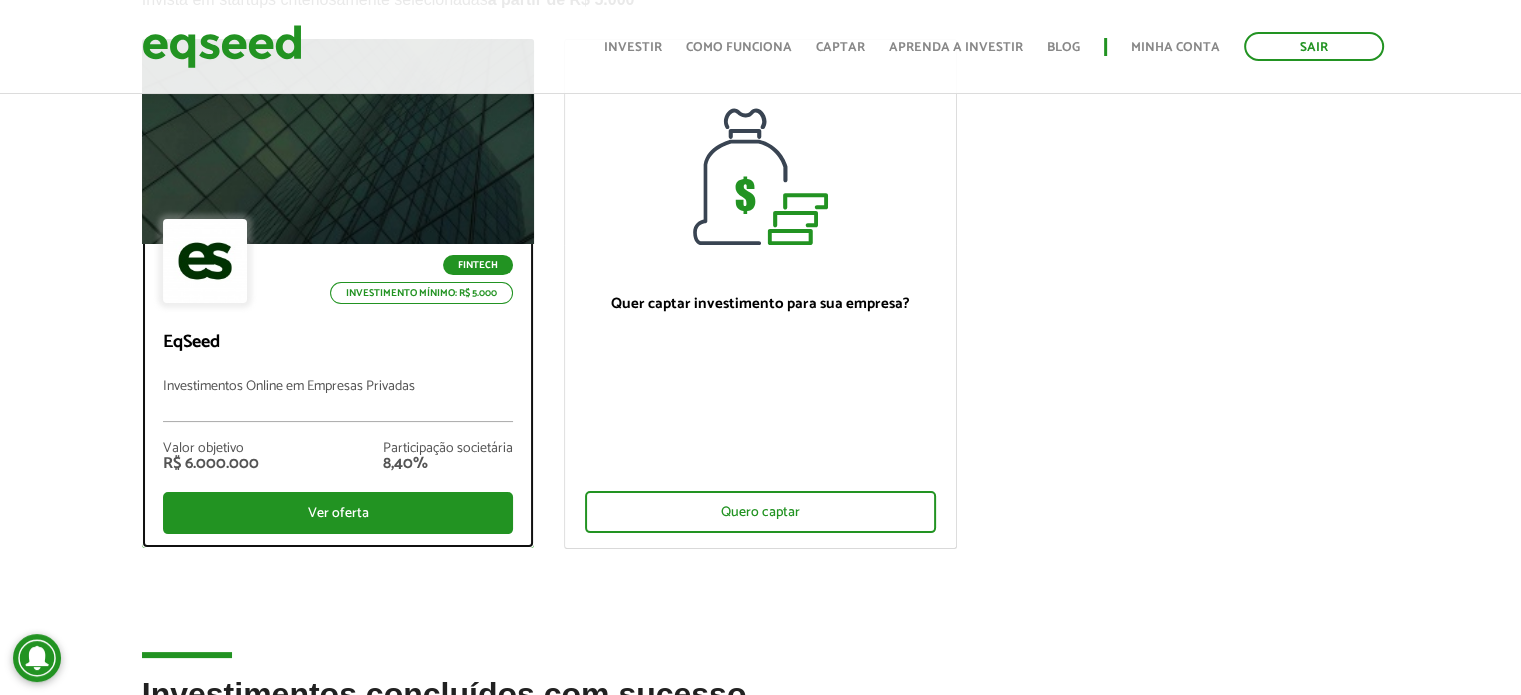 click on "Fintech
Investimento mínimo: R$ 5.000
EqSeed
Investimentos Online em Empresas Privadas
Valor objetivo
R$ 6.000.000
Participação societária
8,40%
Ver oferta" at bounding box center (338, 395) 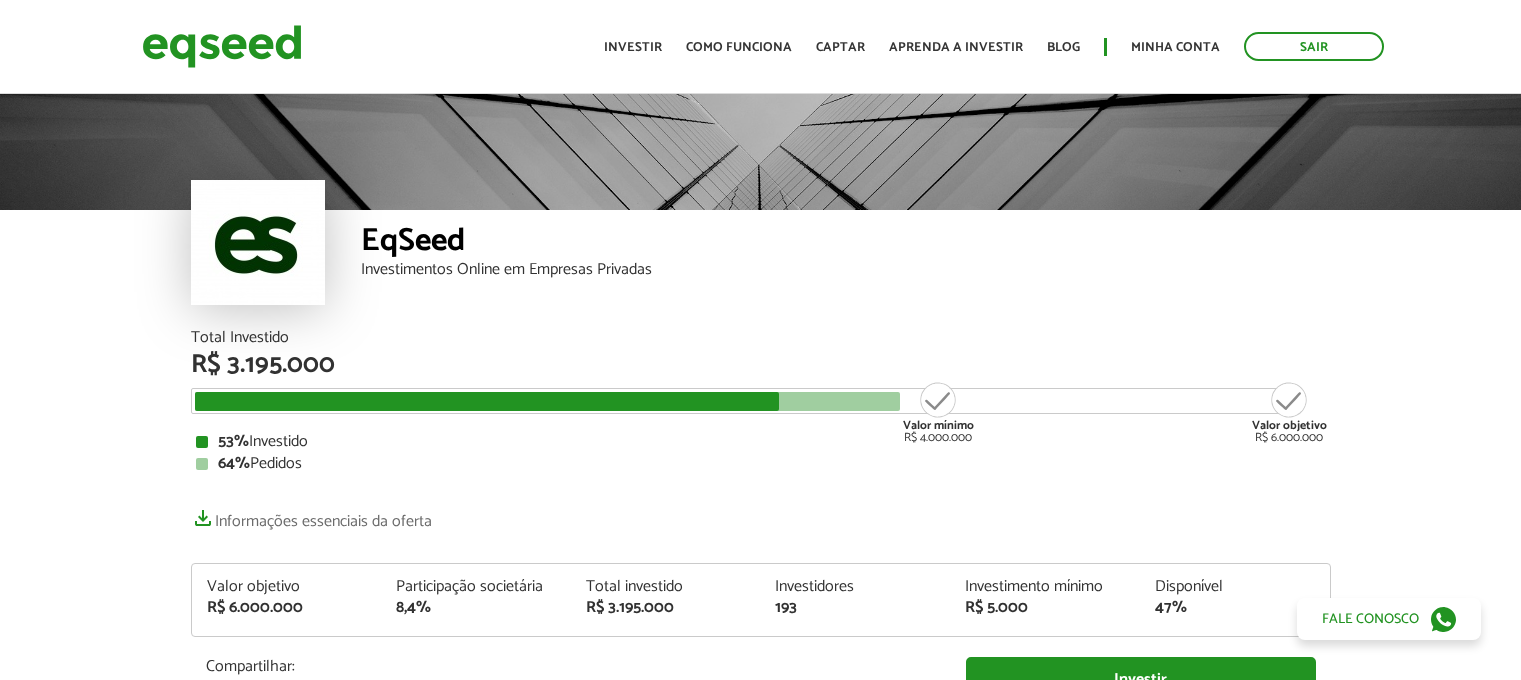 scroll, scrollTop: 0, scrollLeft: 0, axis: both 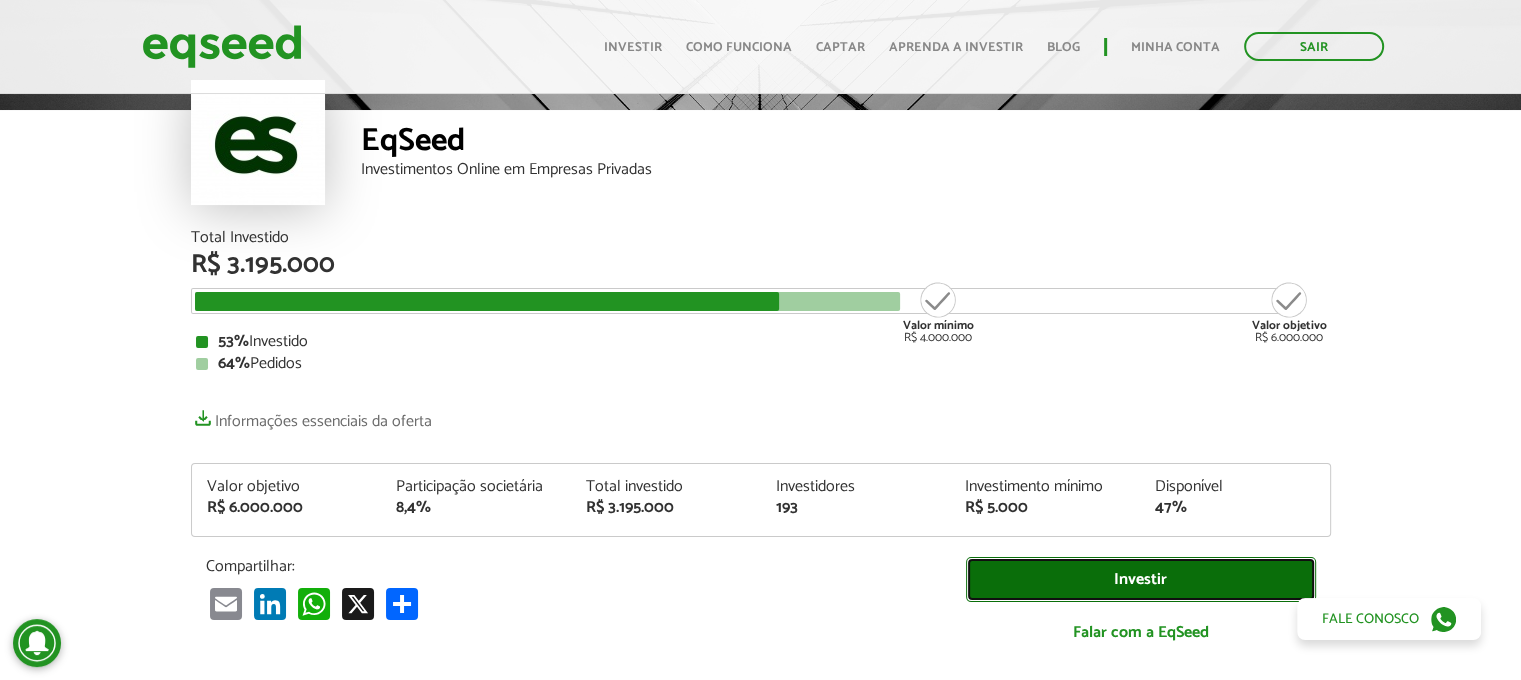 click on "Investir" at bounding box center [1141, 579] 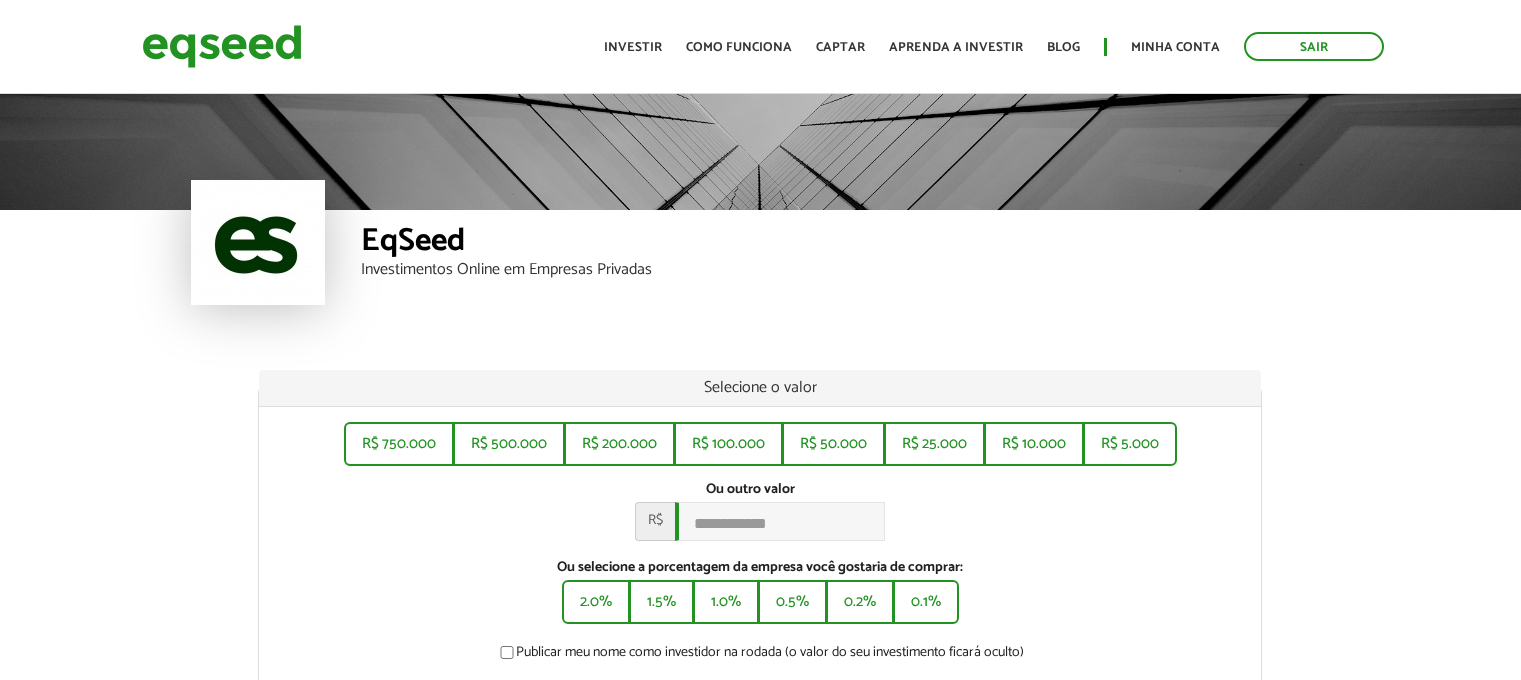 scroll, scrollTop: 0, scrollLeft: 0, axis: both 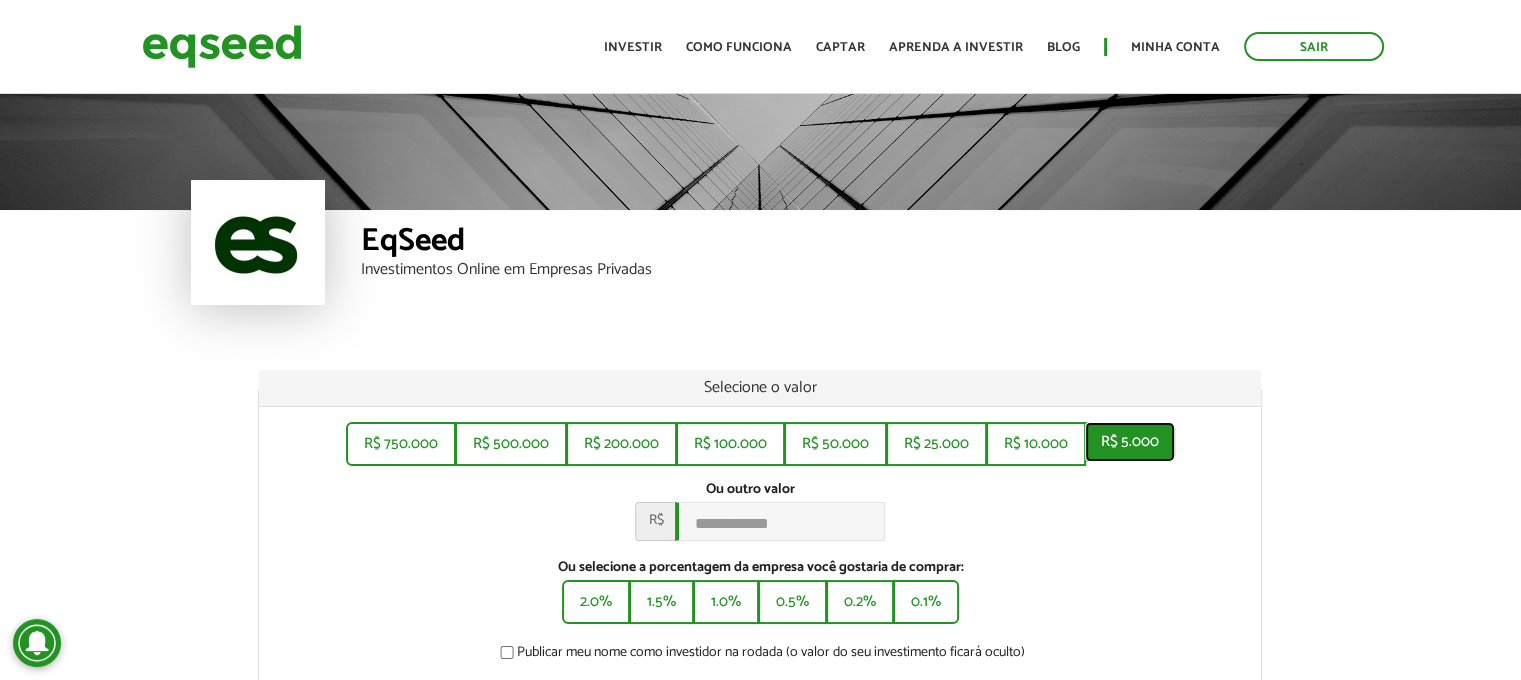 click on "R$ 5.000" at bounding box center [1130, 442] 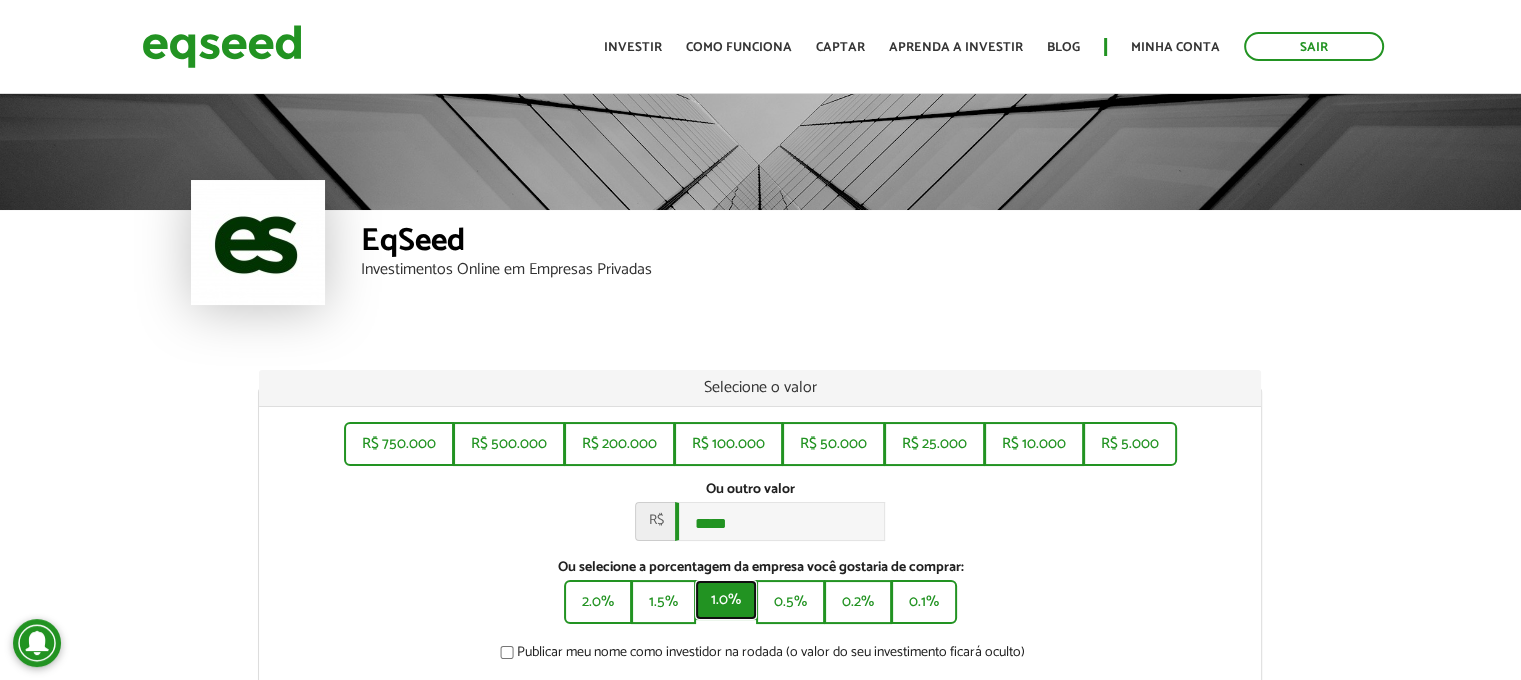 click on "1.0%" at bounding box center [726, 600] 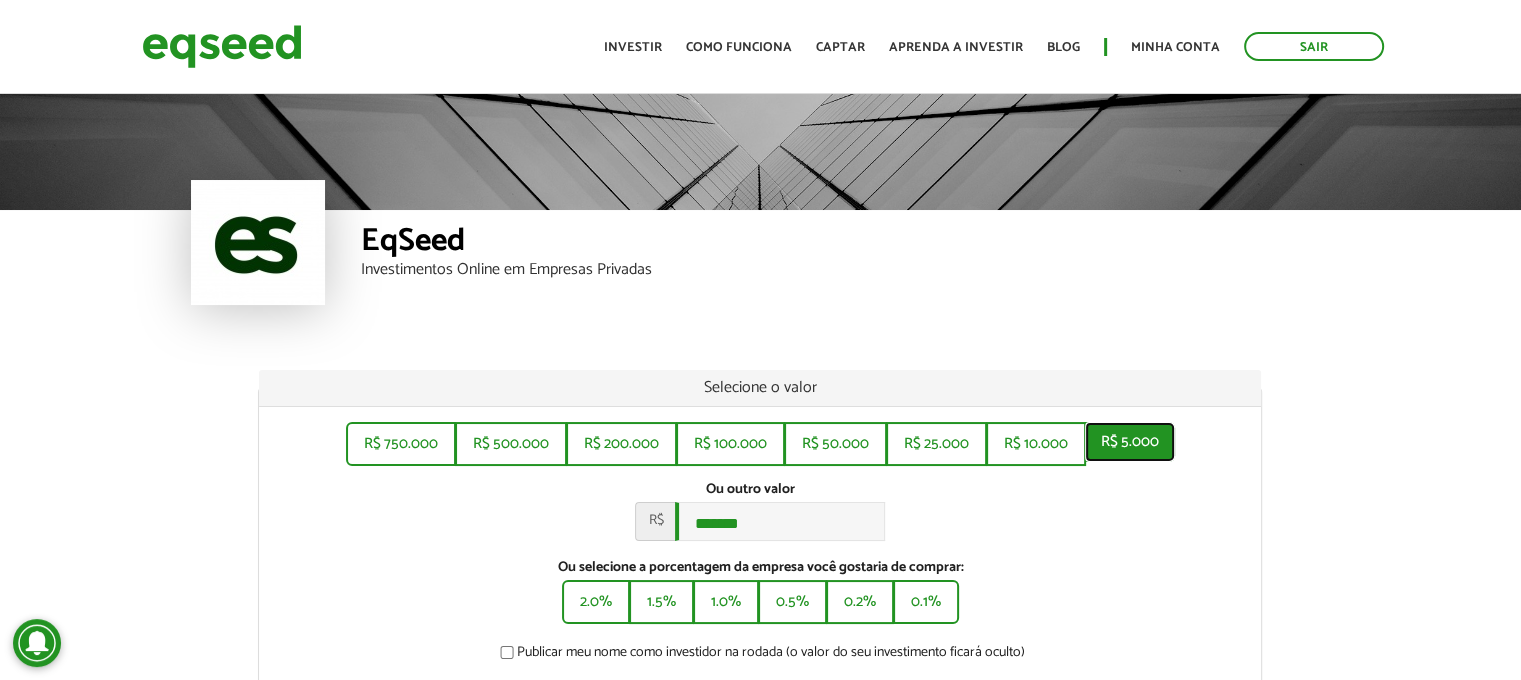 click on "R$ 5.000" at bounding box center (1130, 442) 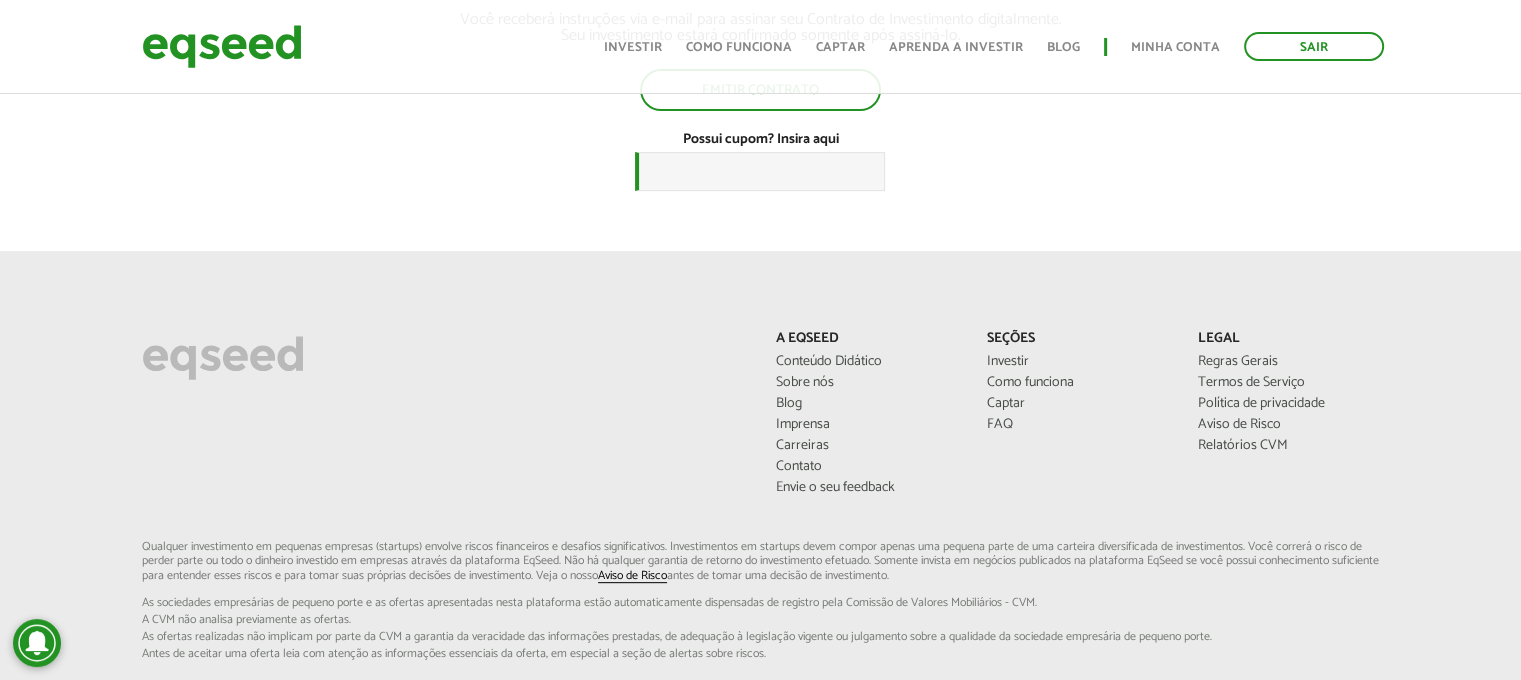 scroll, scrollTop: 300, scrollLeft: 0, axis: vertical 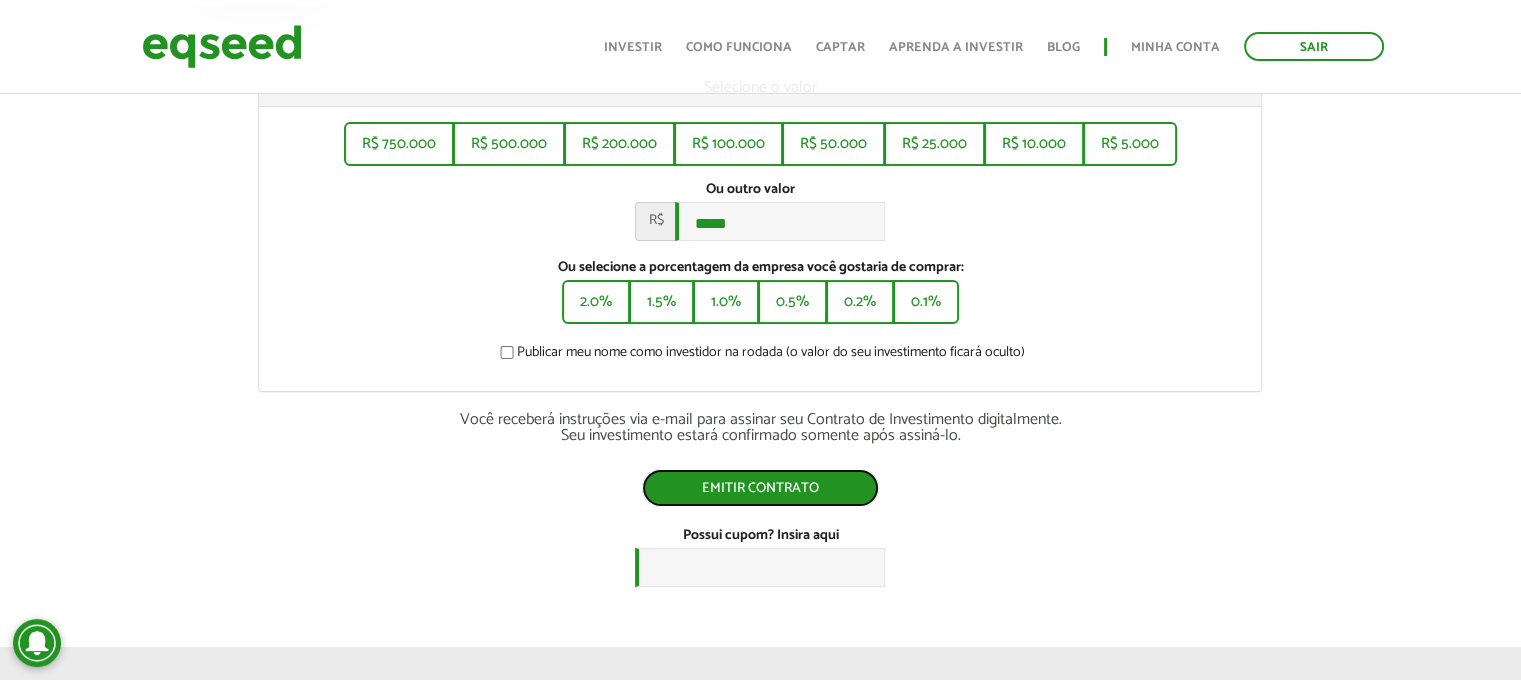click on "Emitir contrato" at bounding box center [760, 488] 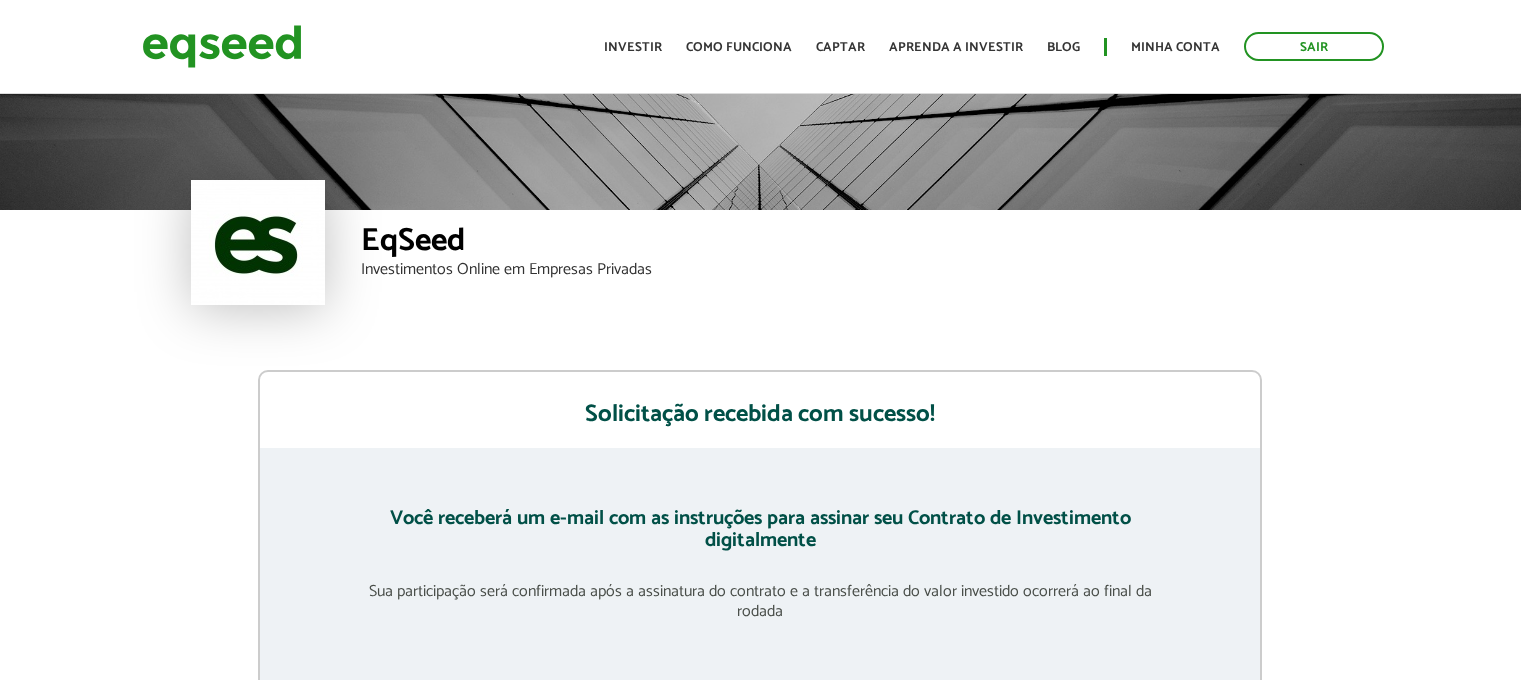 scroll, scrollTop: 0, scrollLeft: 0, axis: both 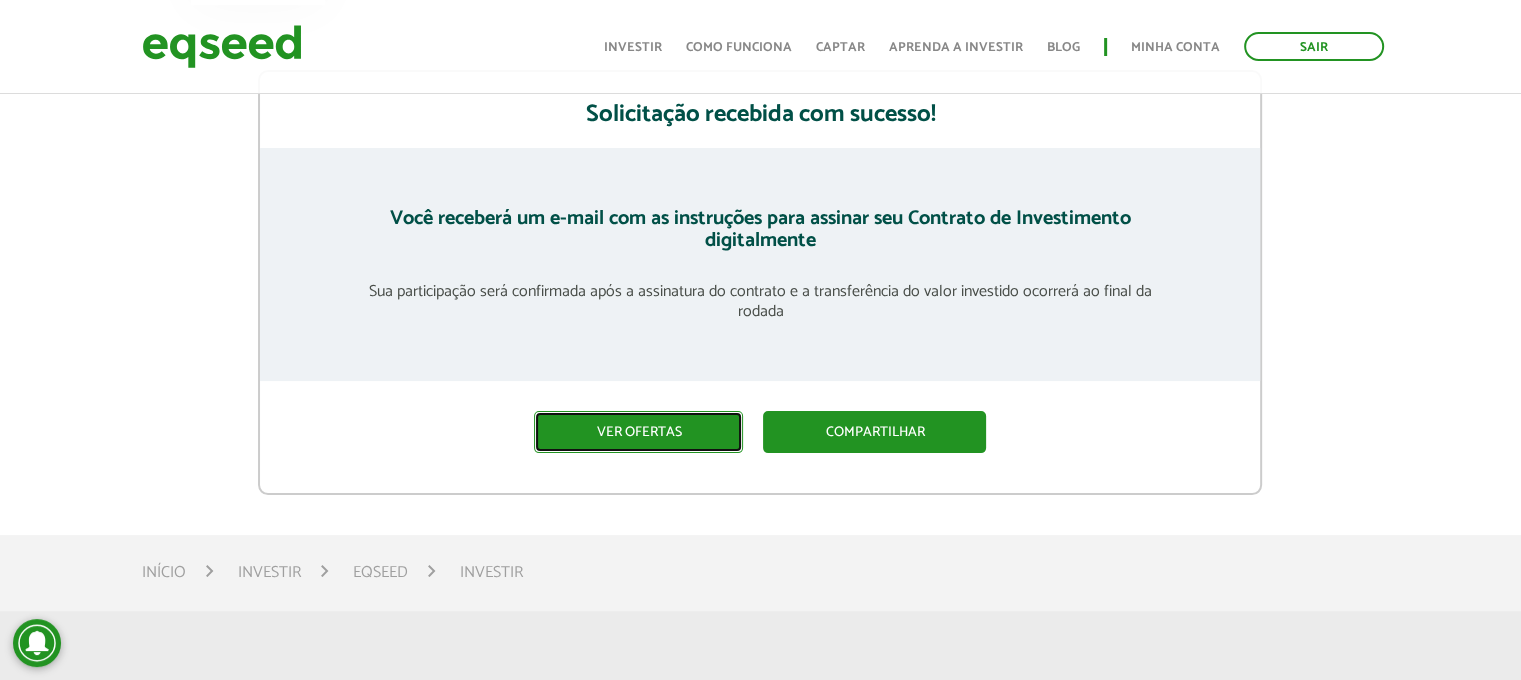 click on "Ver ofertas" at bounding box center [638, 432] 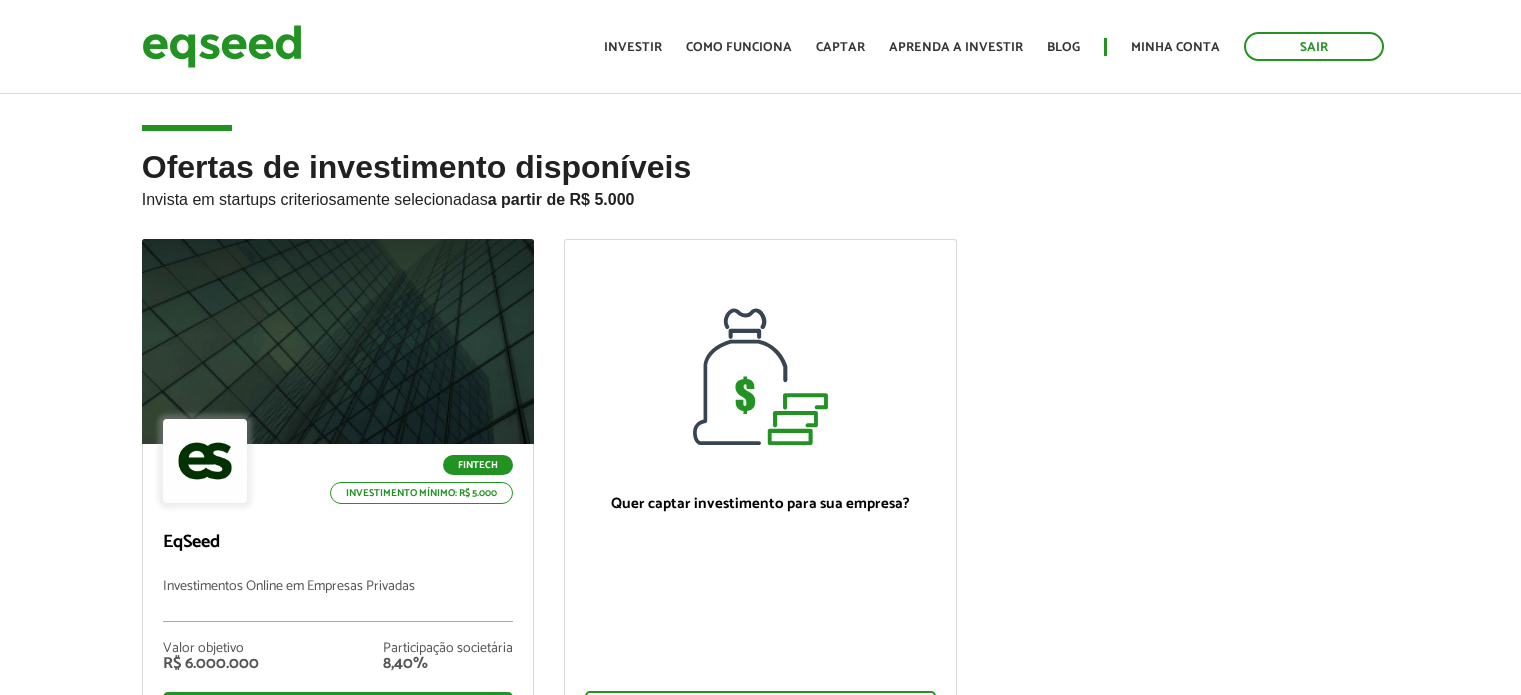 scroll, scrollTop: 0, scrollLeft: 0, axis: both 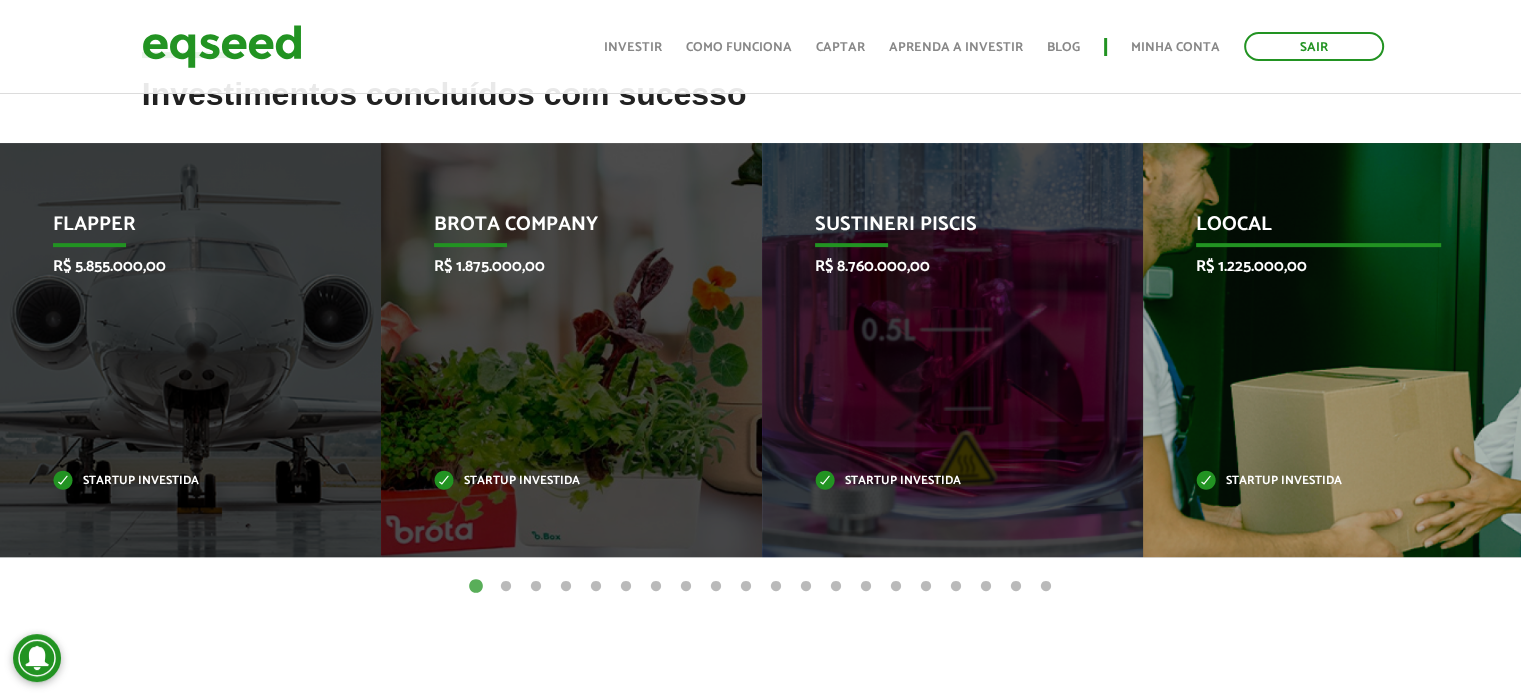 click on "Loocal
R$ 1.225.000,00
Startup investida" at bounding box center [1318, 350] 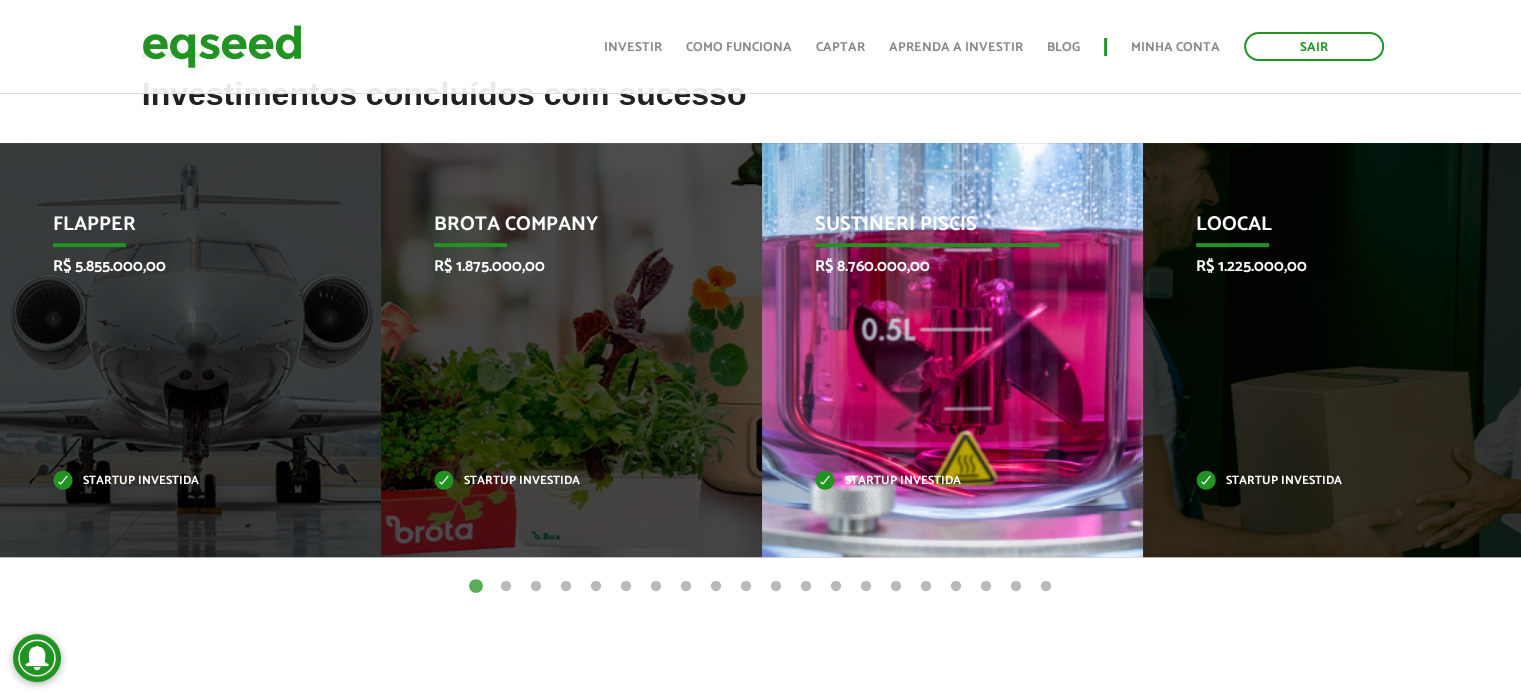 click on "Sustineri Piscis
R$ 8.760.000,00
Startup investida" at bounding box center (937, 350) 